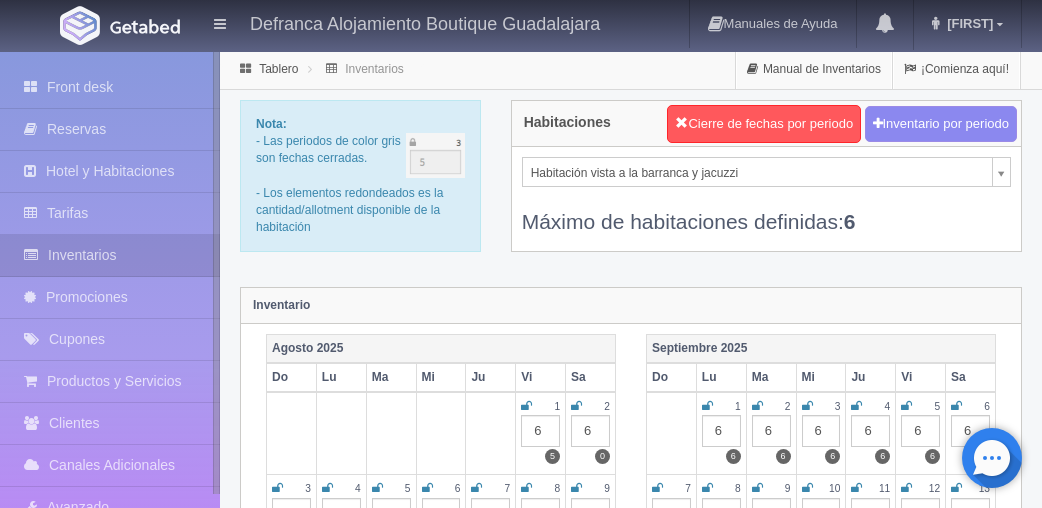 scroll, scrollTop: 1912, scrollLeft: 0, axis: vertical 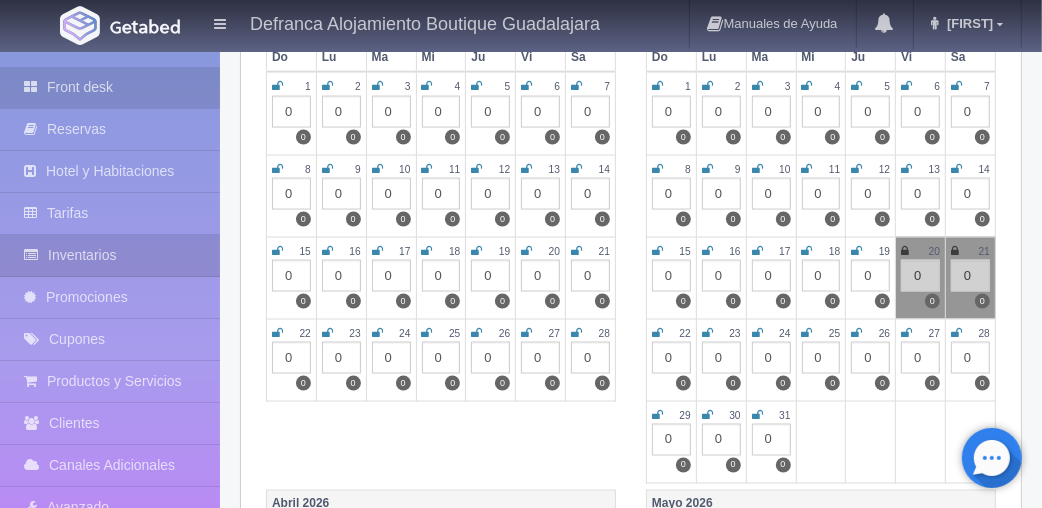 click on "Front desk" at bounding box center (110, 87) 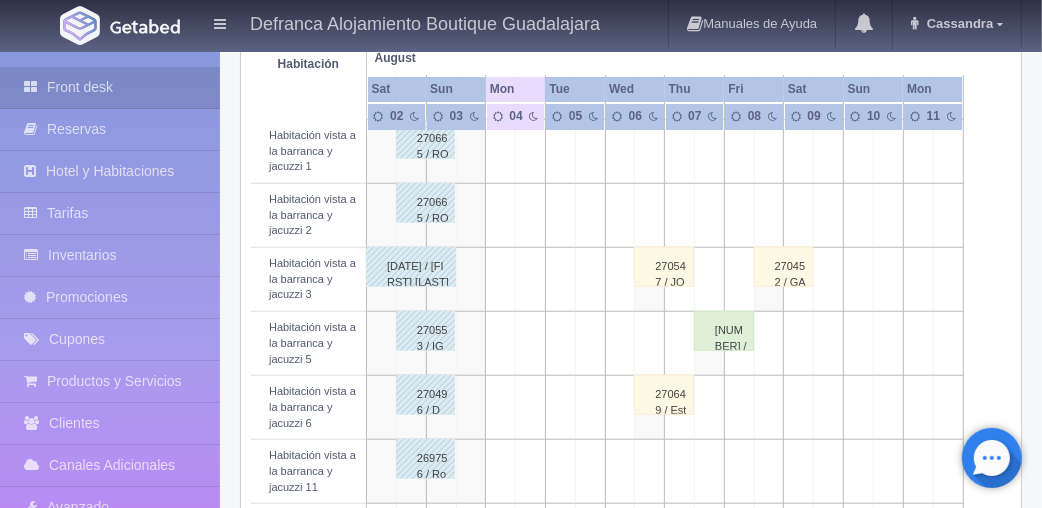 scroll, scrollTop: 1013, scrollLeft: 0, axis: vertical 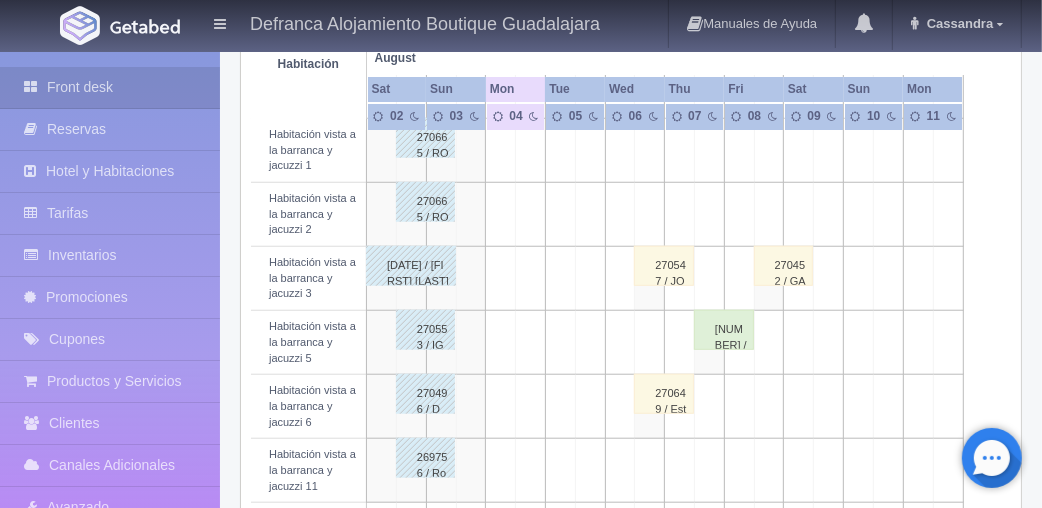 click on "270452 / GABRIELA PEREZ" at bounding box center [784, 266] 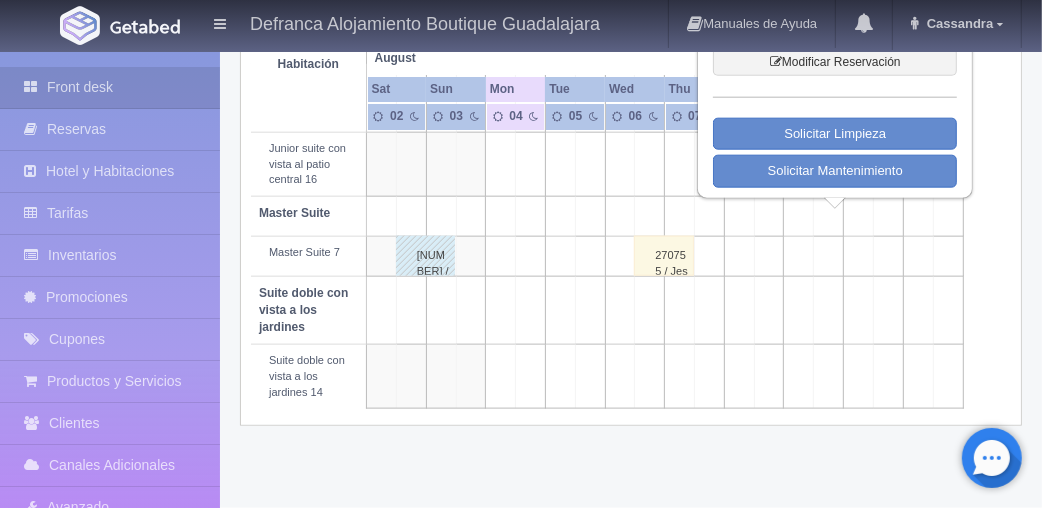 scroll, scrollTop: 1278, scrollLeft: 0, axis: vertical 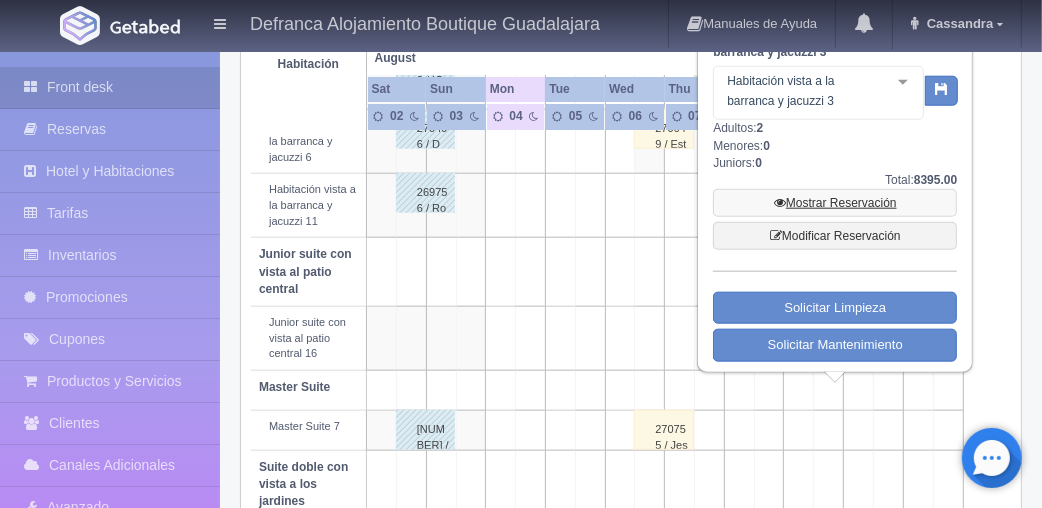 click on "Mostrar Reservación" at bounding box center (835, 203) 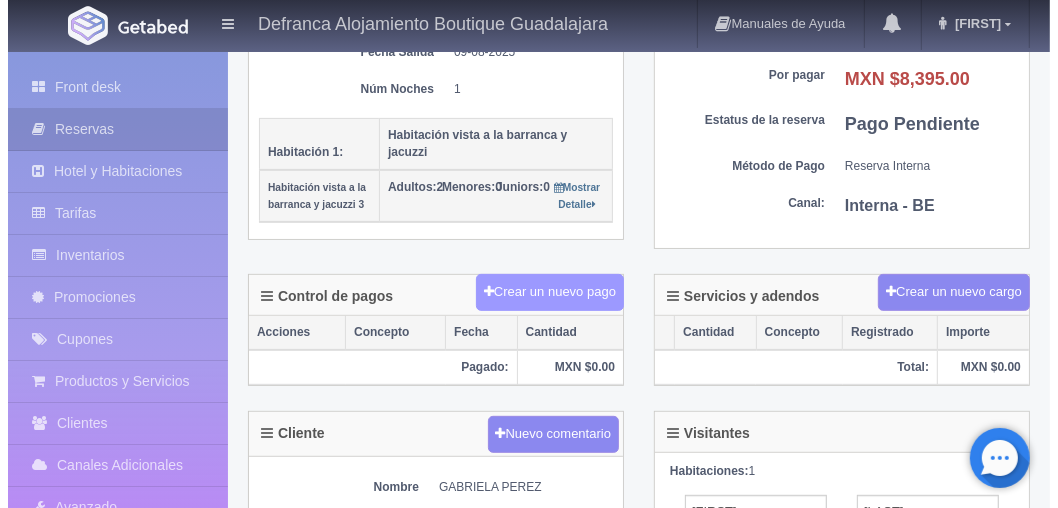 scroll, scrollTop: 384, scrollLeft: 0, axis: vertical 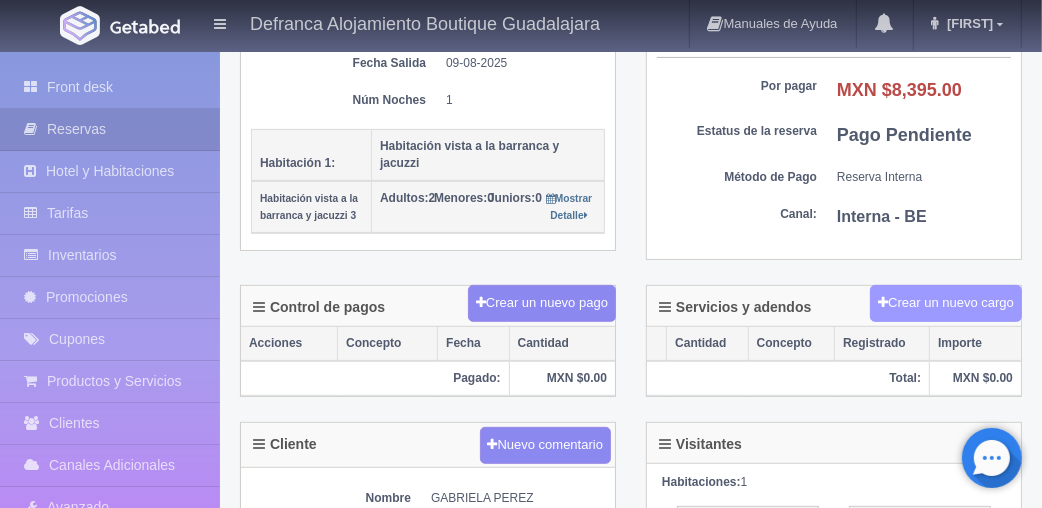 click on "Crear un nuevo cargo" at bounding box center [946, 303] 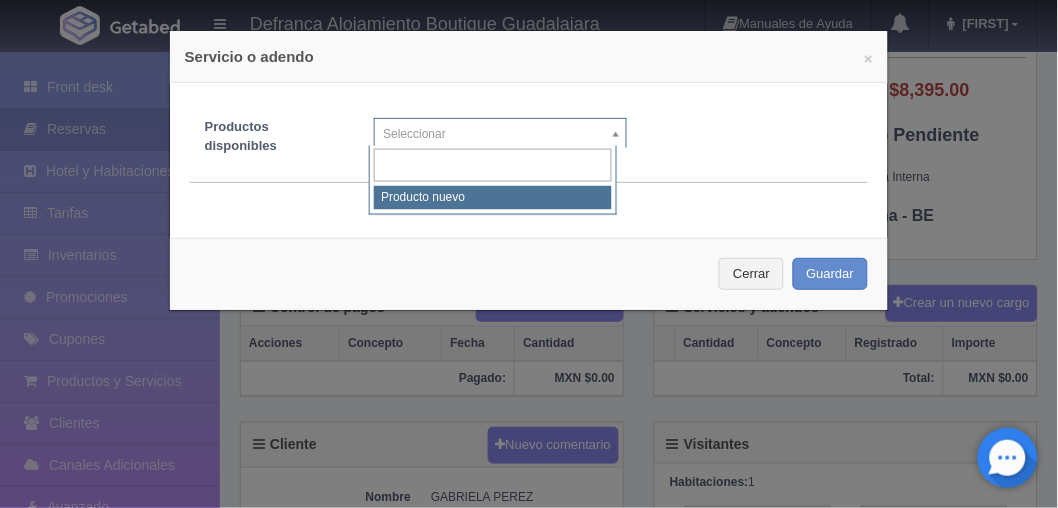click on "Defranca Alojamiento Boutique Guadalajara
Manuales de Ayuda
Actualizaciones recientes
[FIRST]
Mi Perfil
Salir / Log Out
Procesando...
Front desk
Reservas
Hotel y Habitaciones
Tarifas
Inventarios
Promociones
Cupones
Productos y Servicios
Clientes
Canales Adicionales" at bounding box center [529, 335] 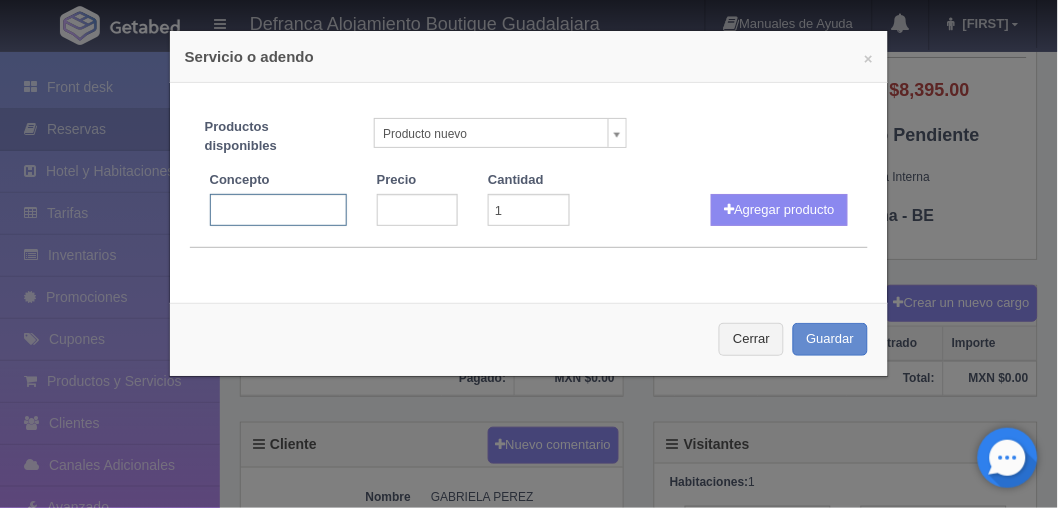 click at bounding box center (278, 210) 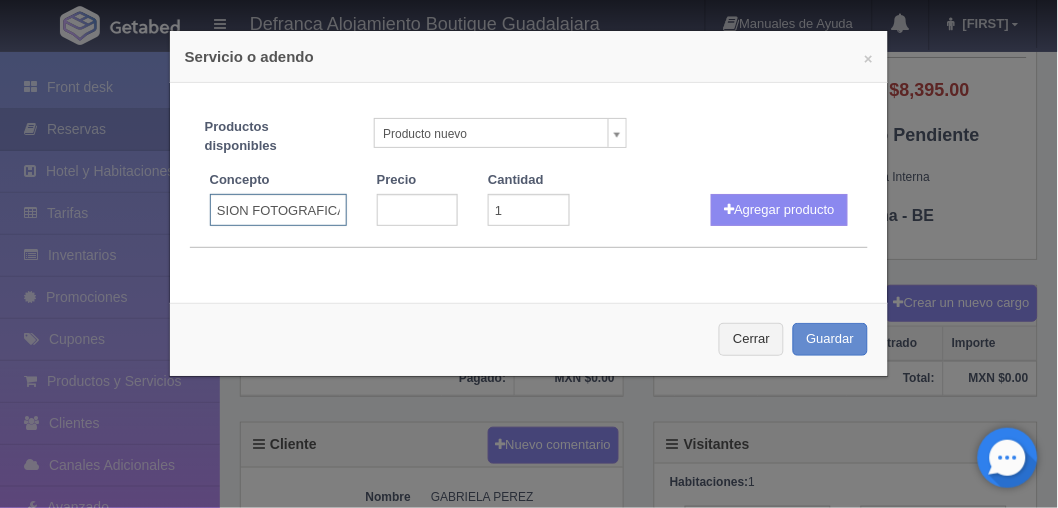 scroll, scrollTop: 0, scrollLeft: 28, axis: horizontal 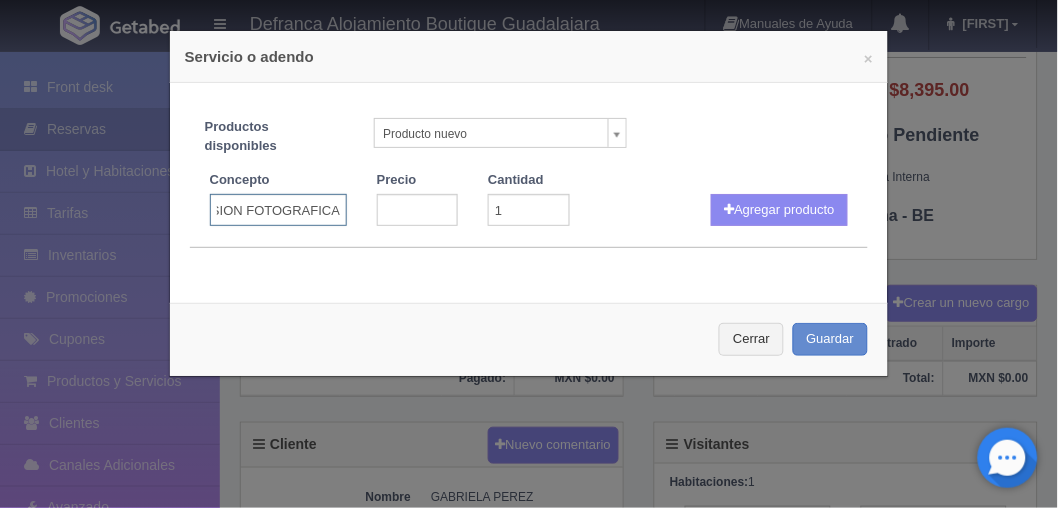 type on "SESION FOTOGRAFICA" 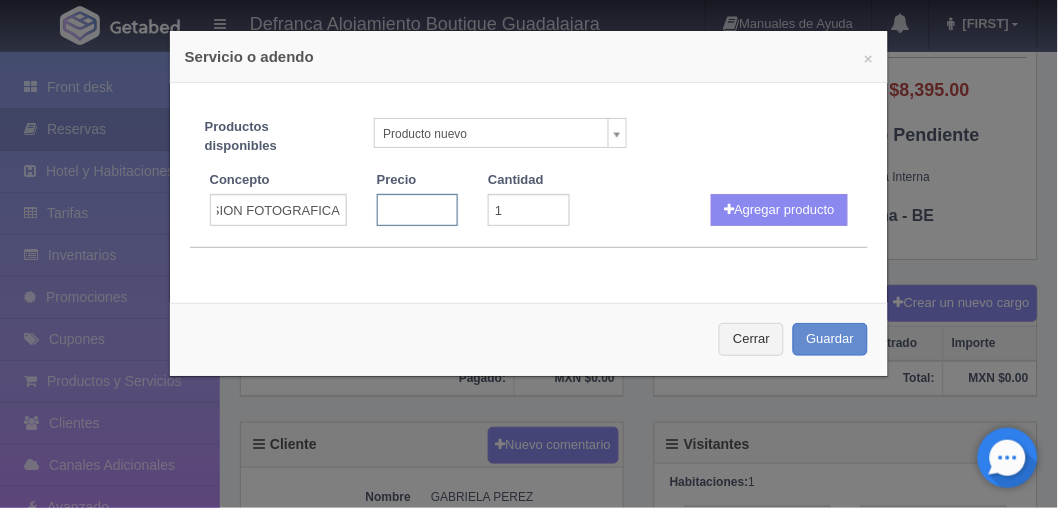 scroll, scrollTop: 0, scrollLeft: 0, axis: both 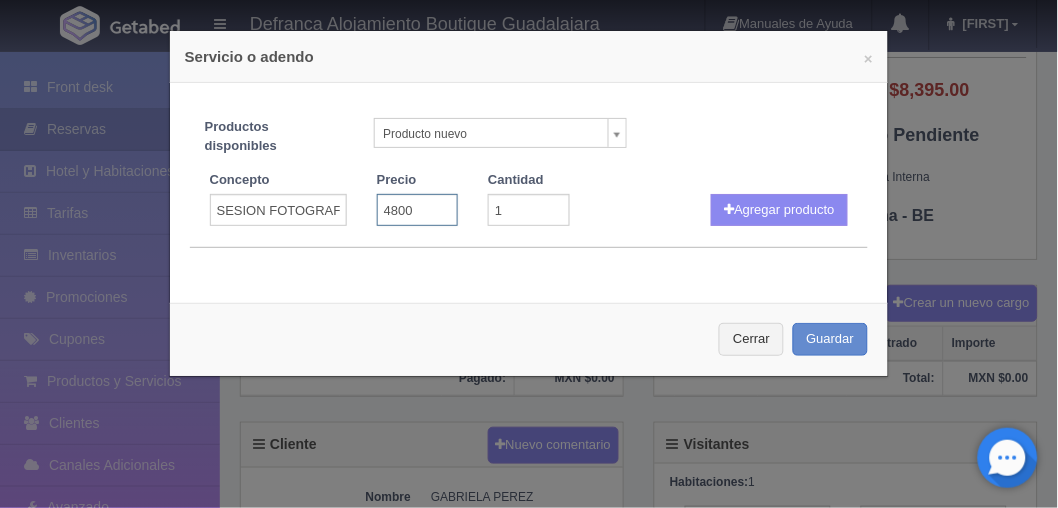 type on "4800" 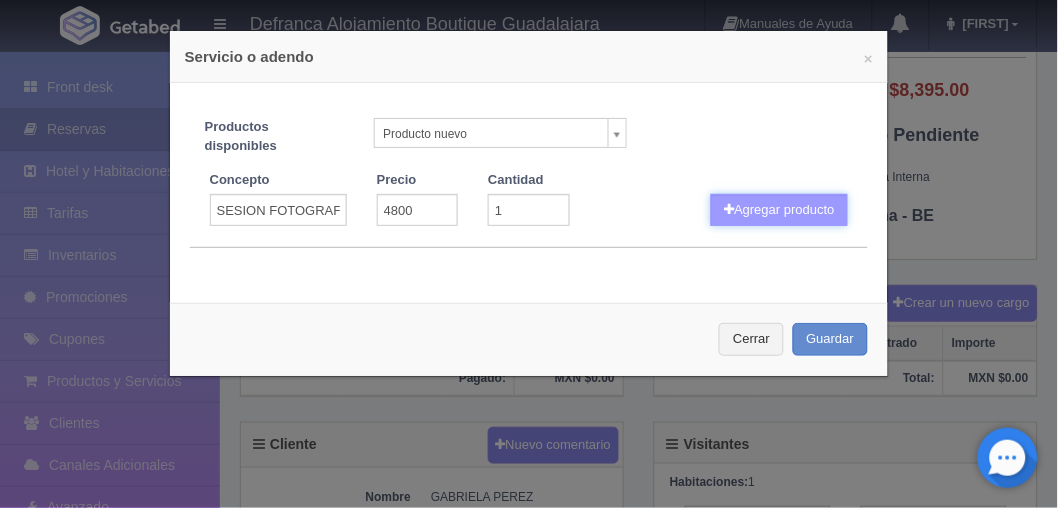 type 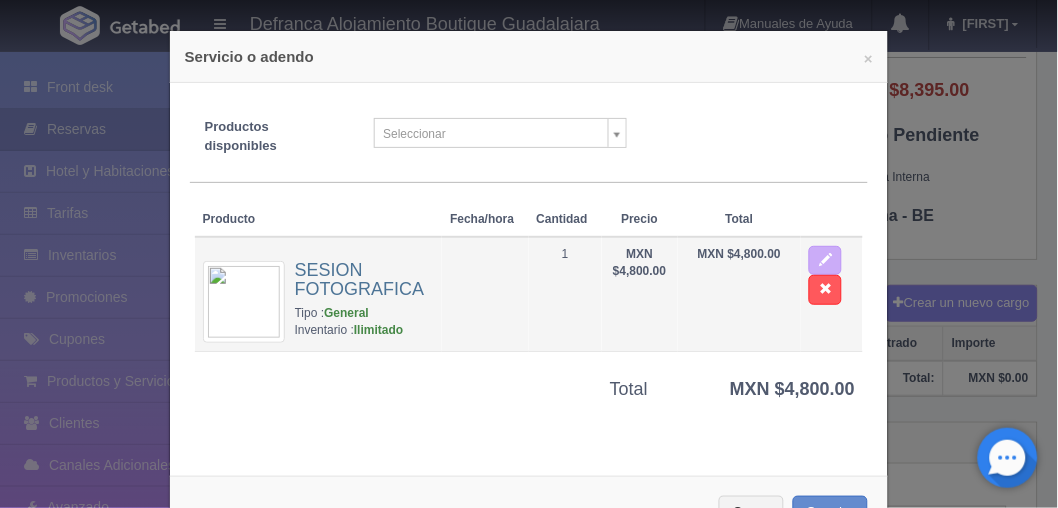 scroll, scrollTop: 70, scrollLeft: 0, axis: vertical 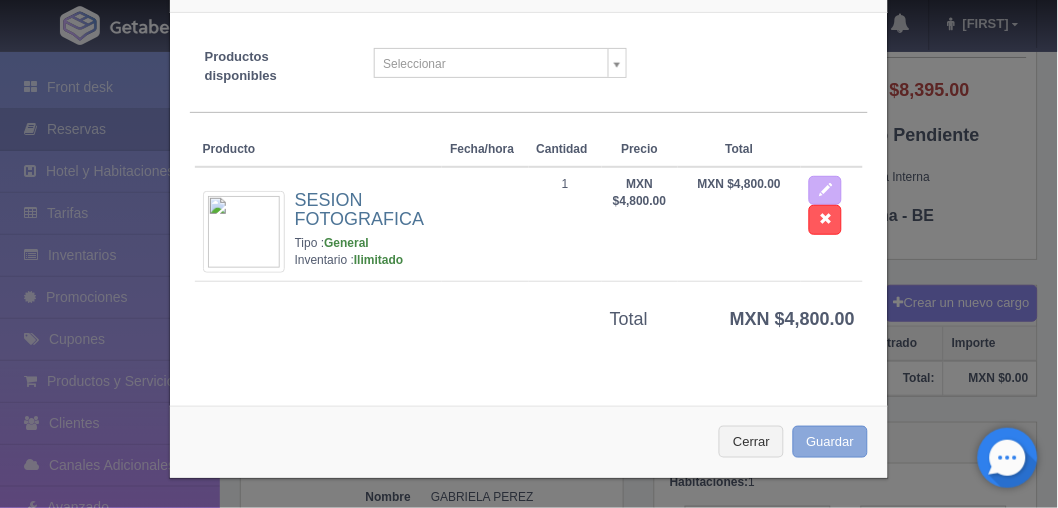 click on "Guardar" at bounding box center [831, 442] 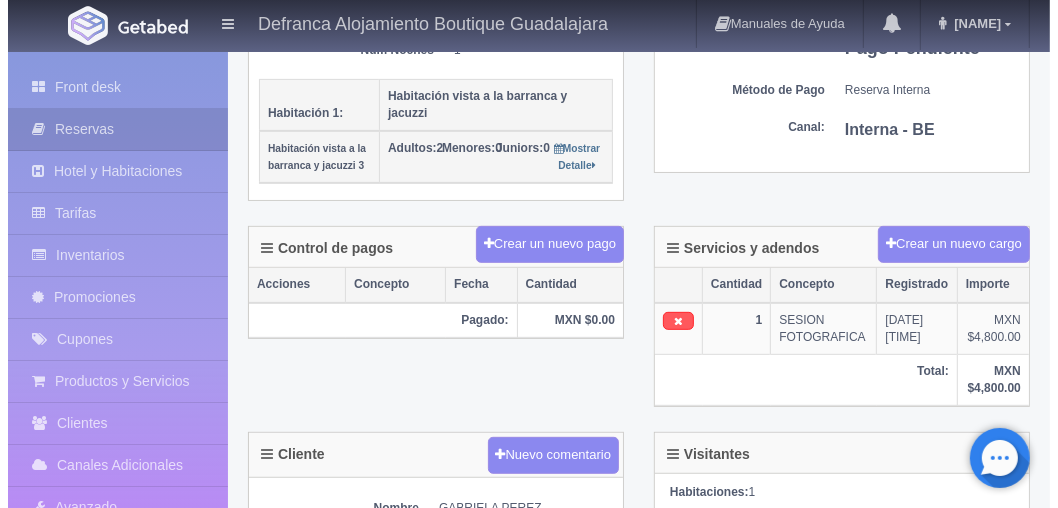 scroll, scrollTop: 435, scrollLeft: 0, axis: vertical 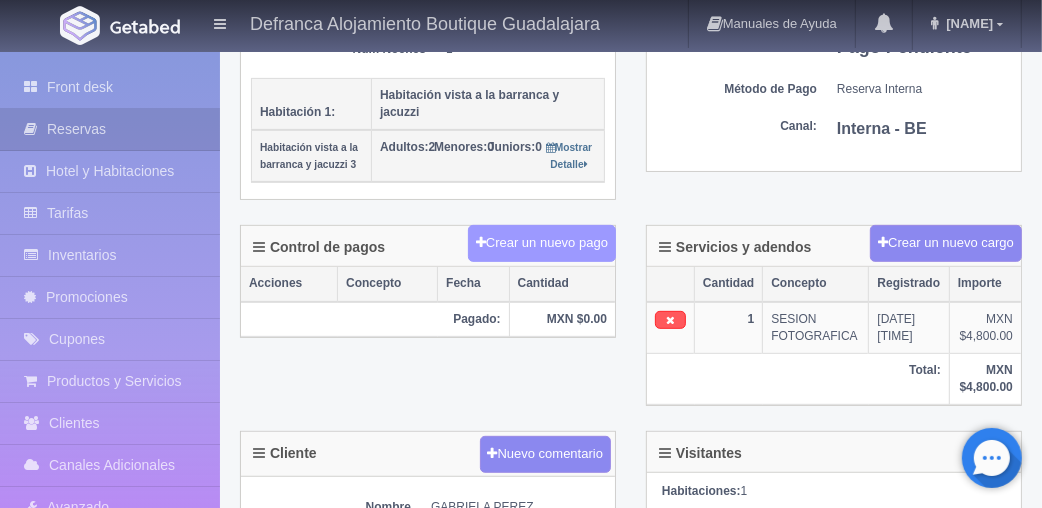 click on "Crear un nuevo pago" at bounding box center [542, 243] 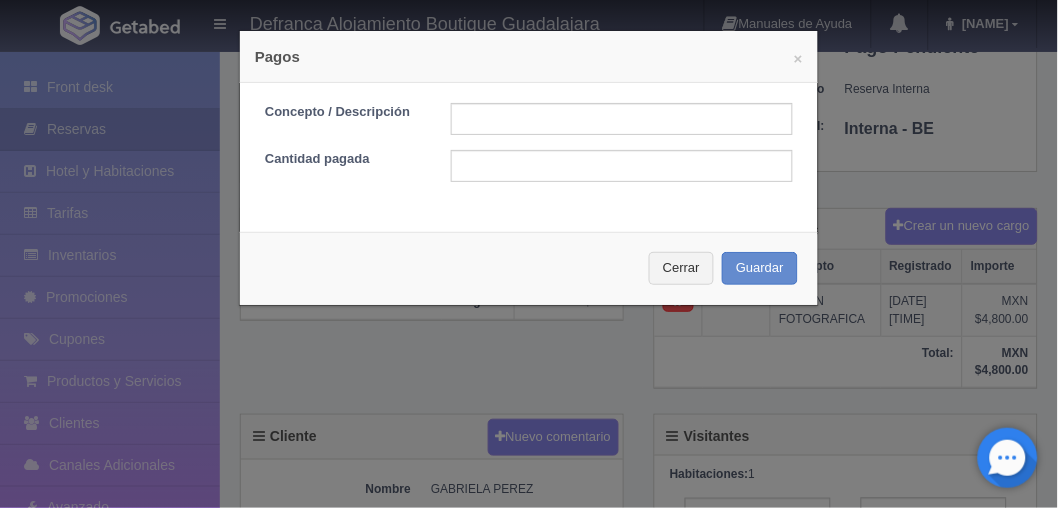 click on "Concepto / Descripción     Cantidad pagada" at bounding box center [529, 142] 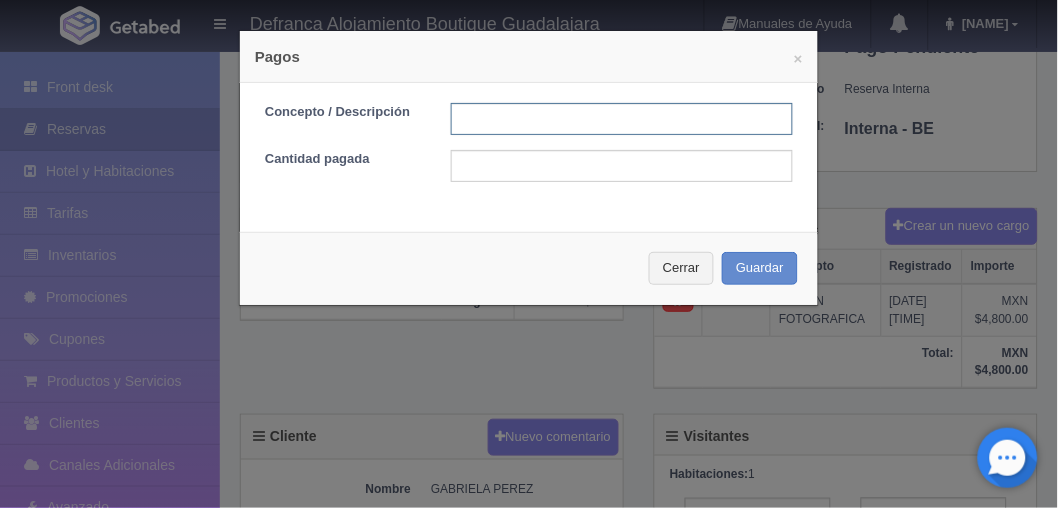 click at bounding box center (622, 119) 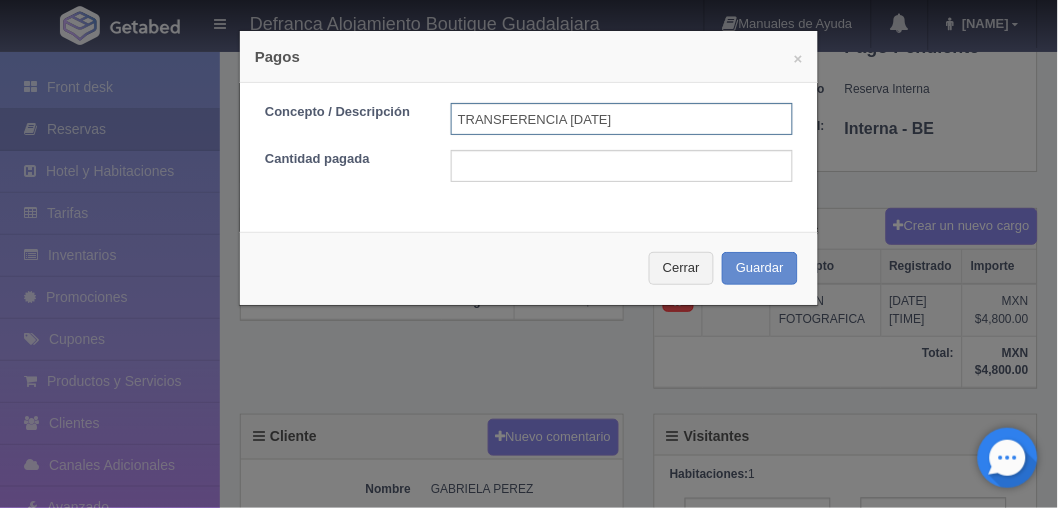 click on "TRANSFERENCIA 16 ABRIL 2025" at bounding box center (622, 119) 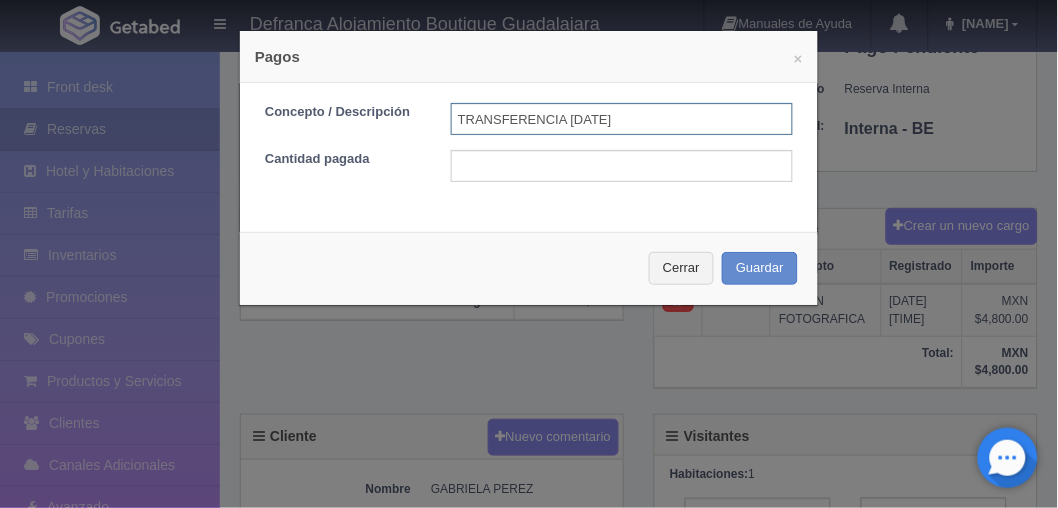 click on "TRANSFERENCIA 04 ABRIL 2025" at bounding box center [622, 119] 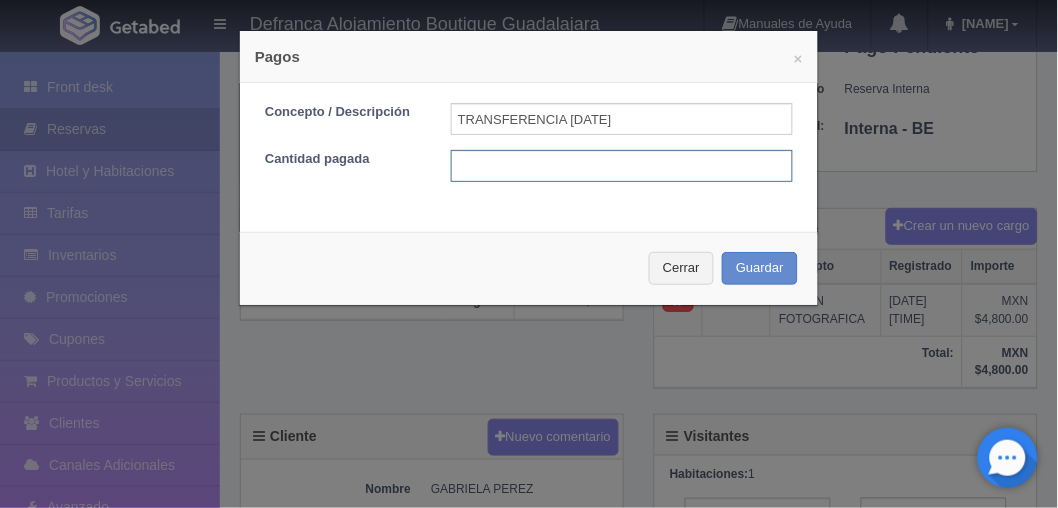 click at bounding box center [622, 166] 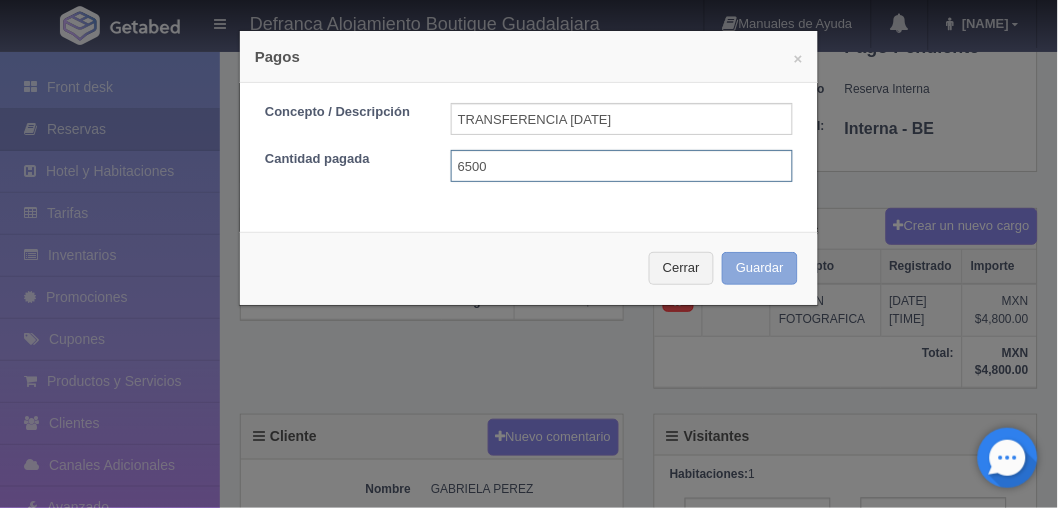 type on "6500" 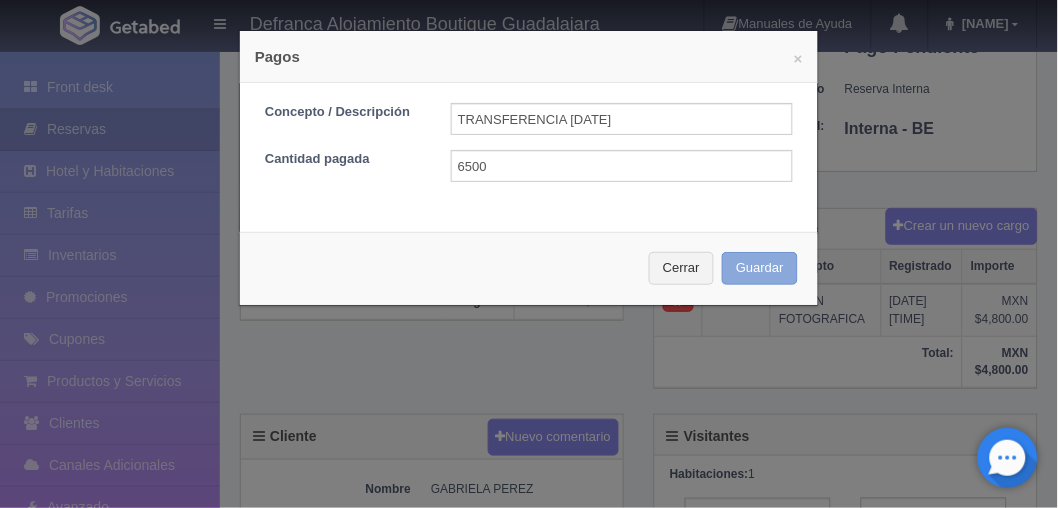 click on "Guardar" at bounding box center [760, 268] 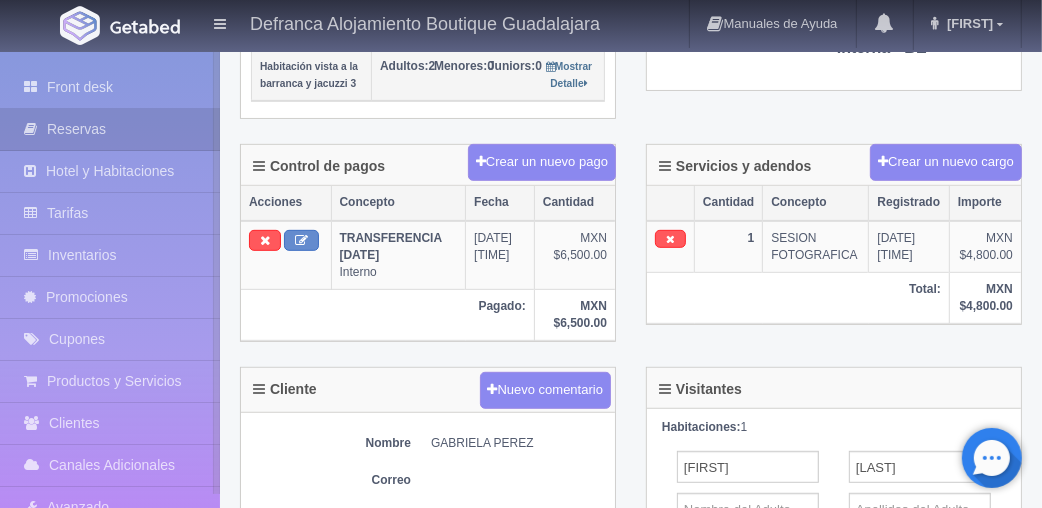 scroll, scrollTop: 530, scrollLeft: 0, axis: vertical 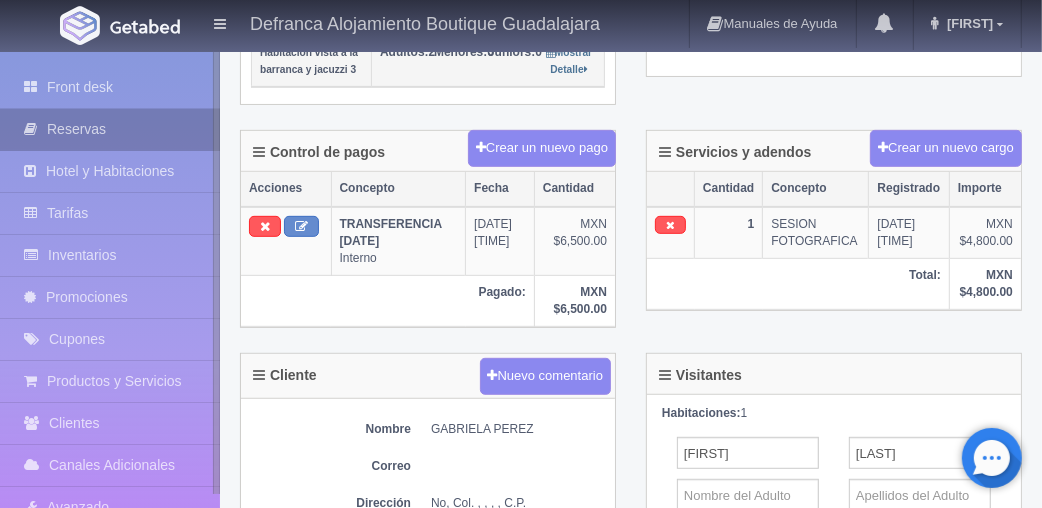 click on "Reservas" at bounding box center (110, 129) 